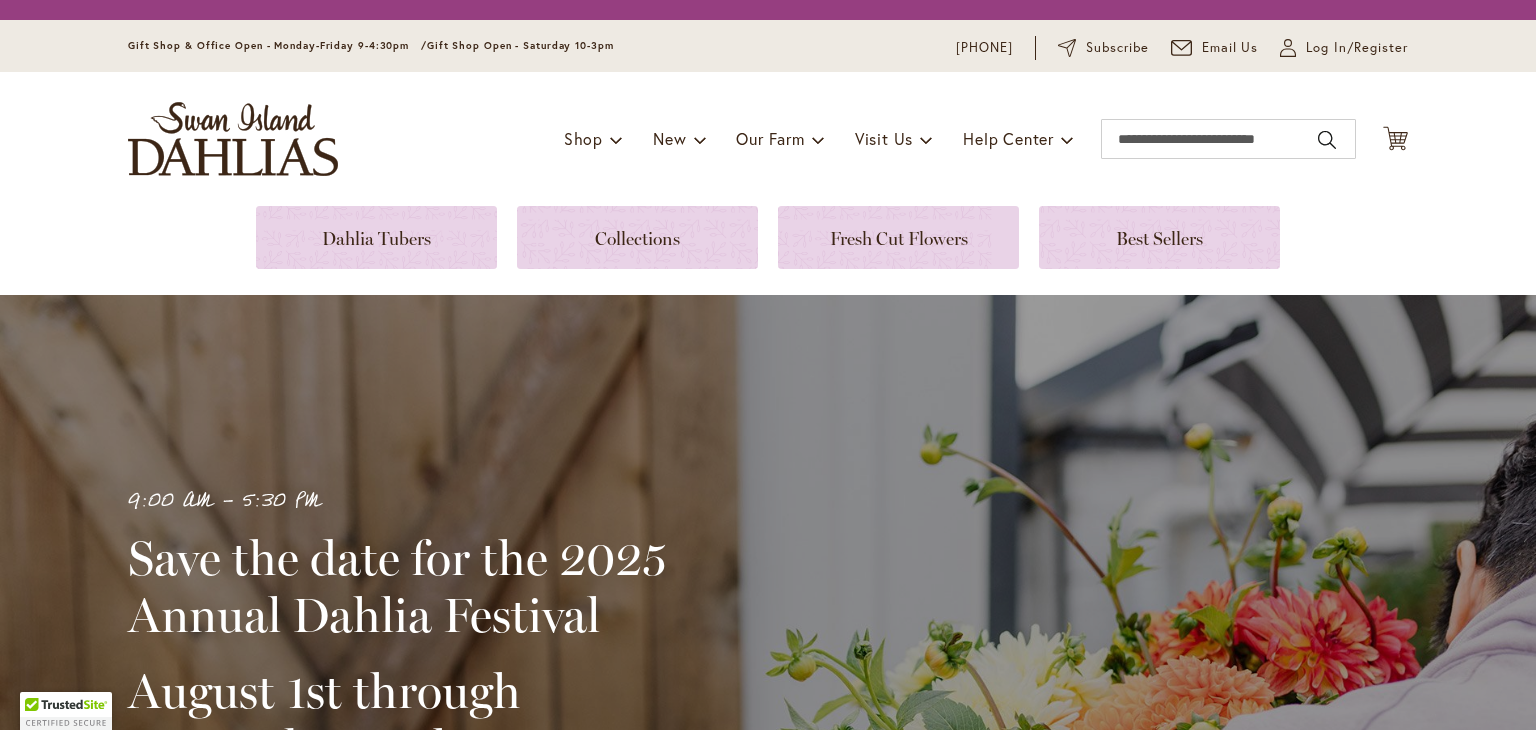 scroll, scrollTop: 0, scrollLeft: 0, axis: both 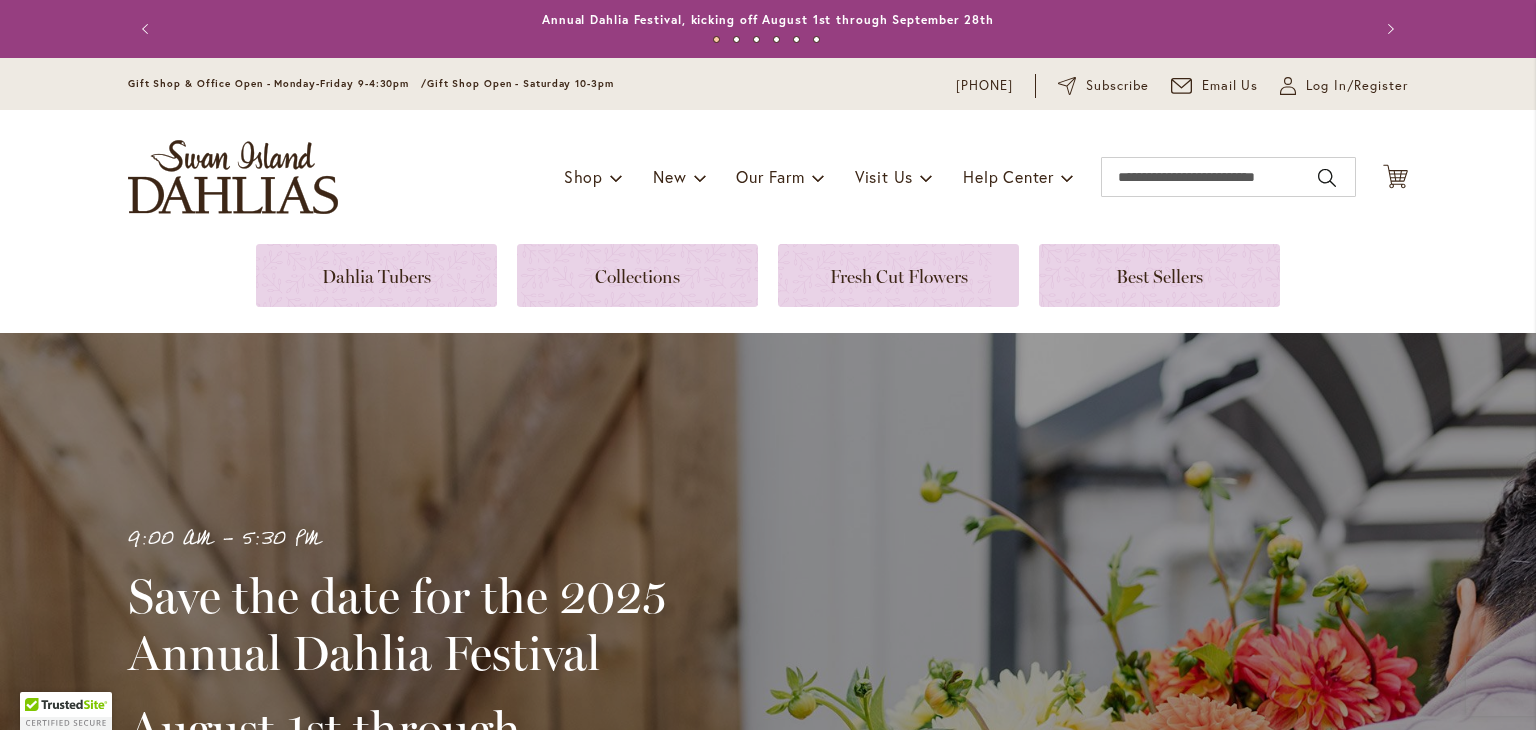 type on "**********" 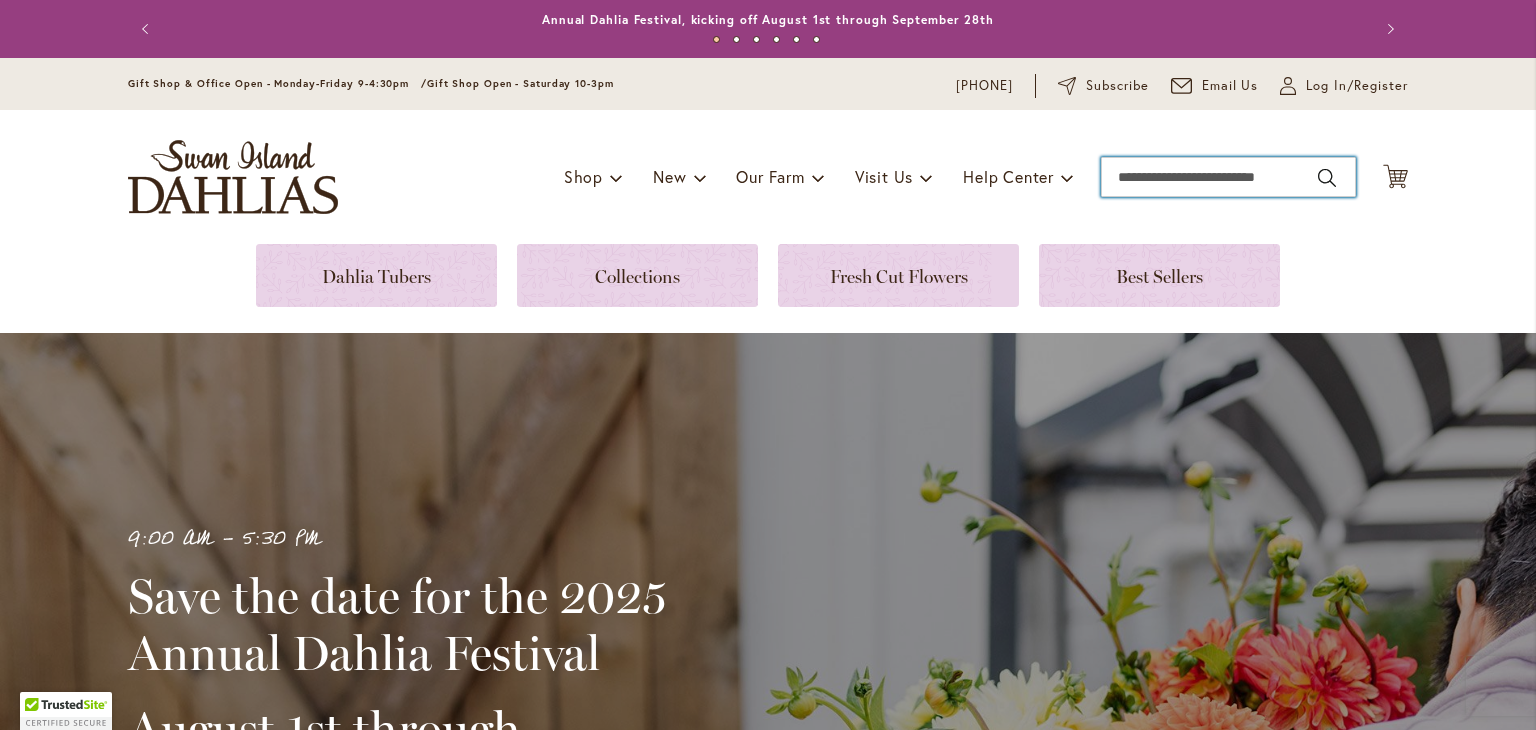 click on "Search" at bounding box center (1228, 177) 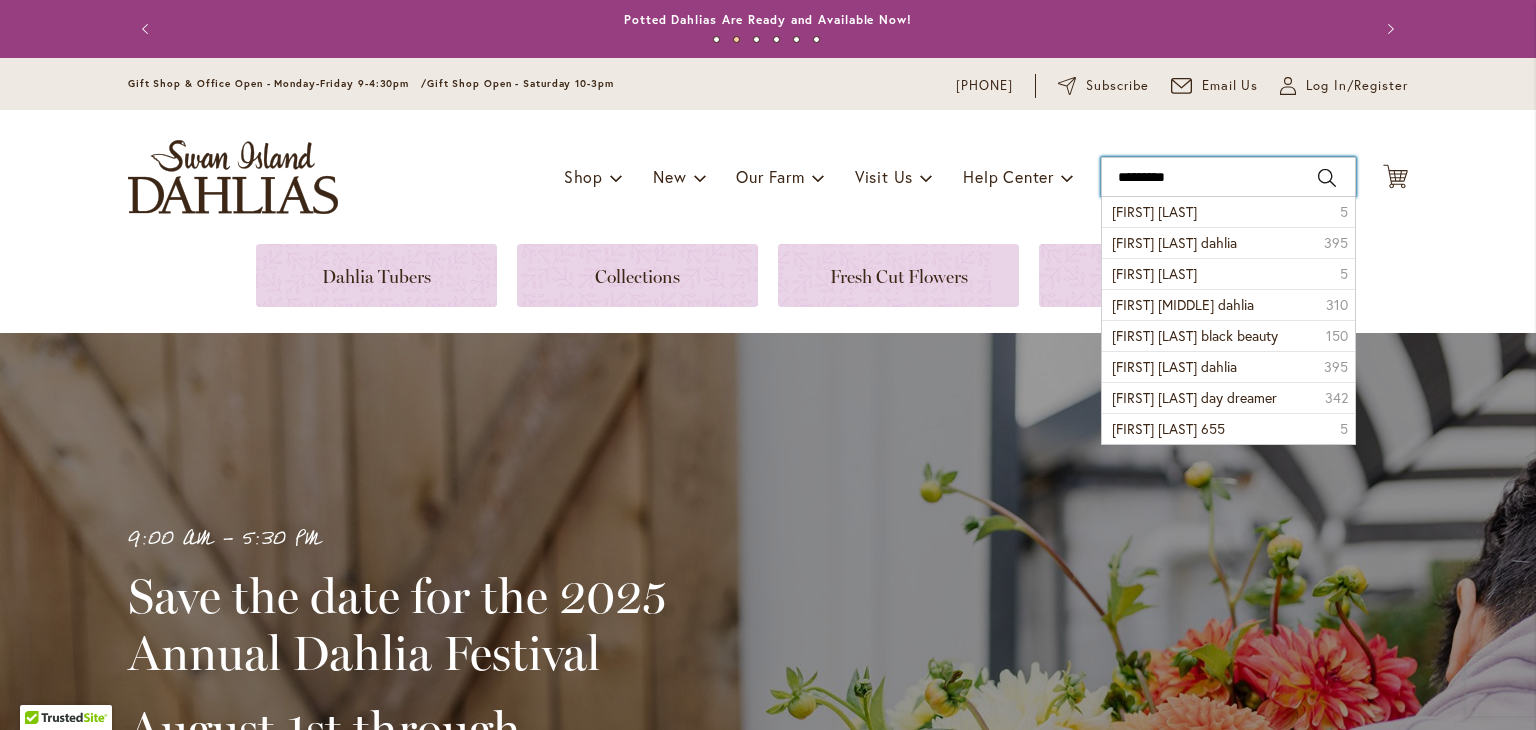type on "*********" 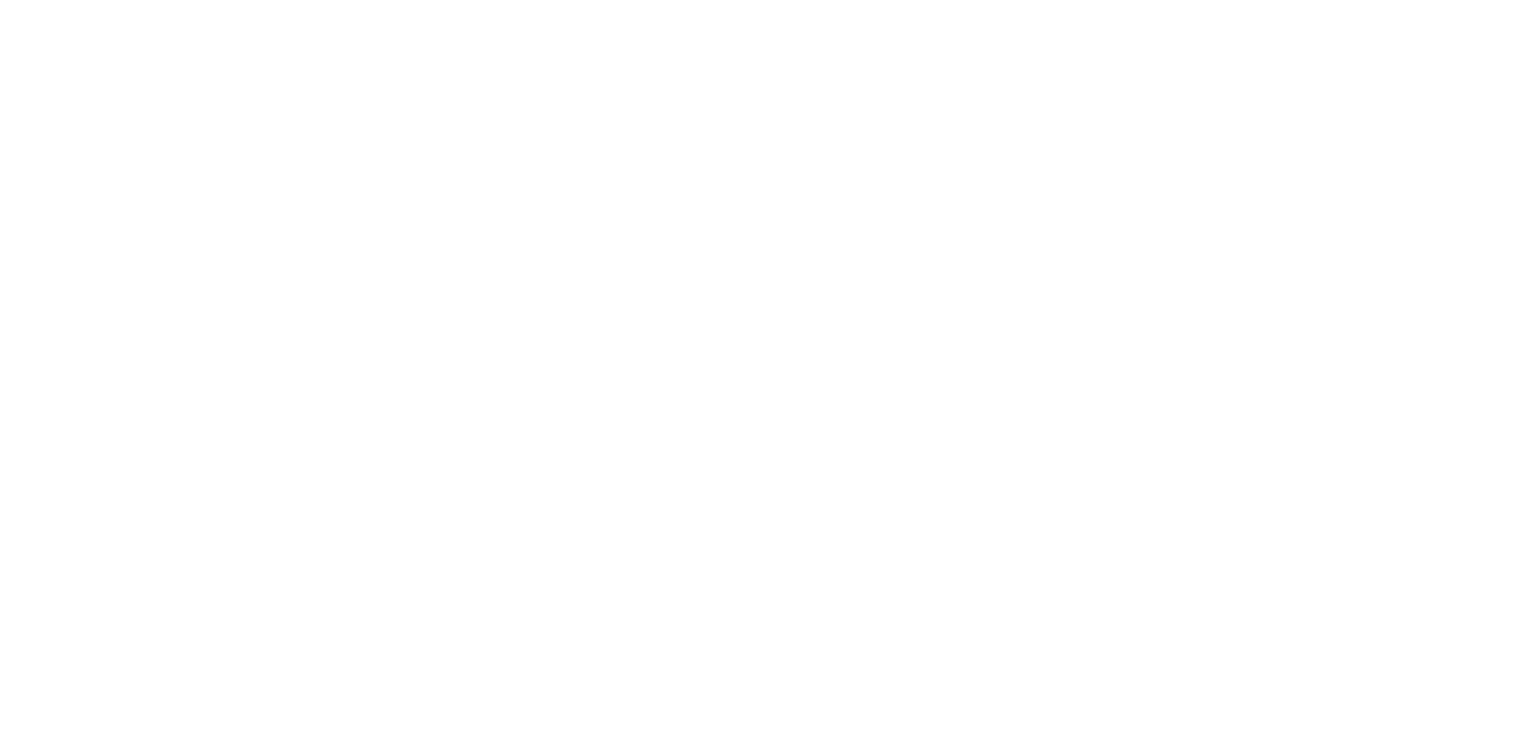 scroll, scrollTop: 0, scrollLeft: 0, axis: both 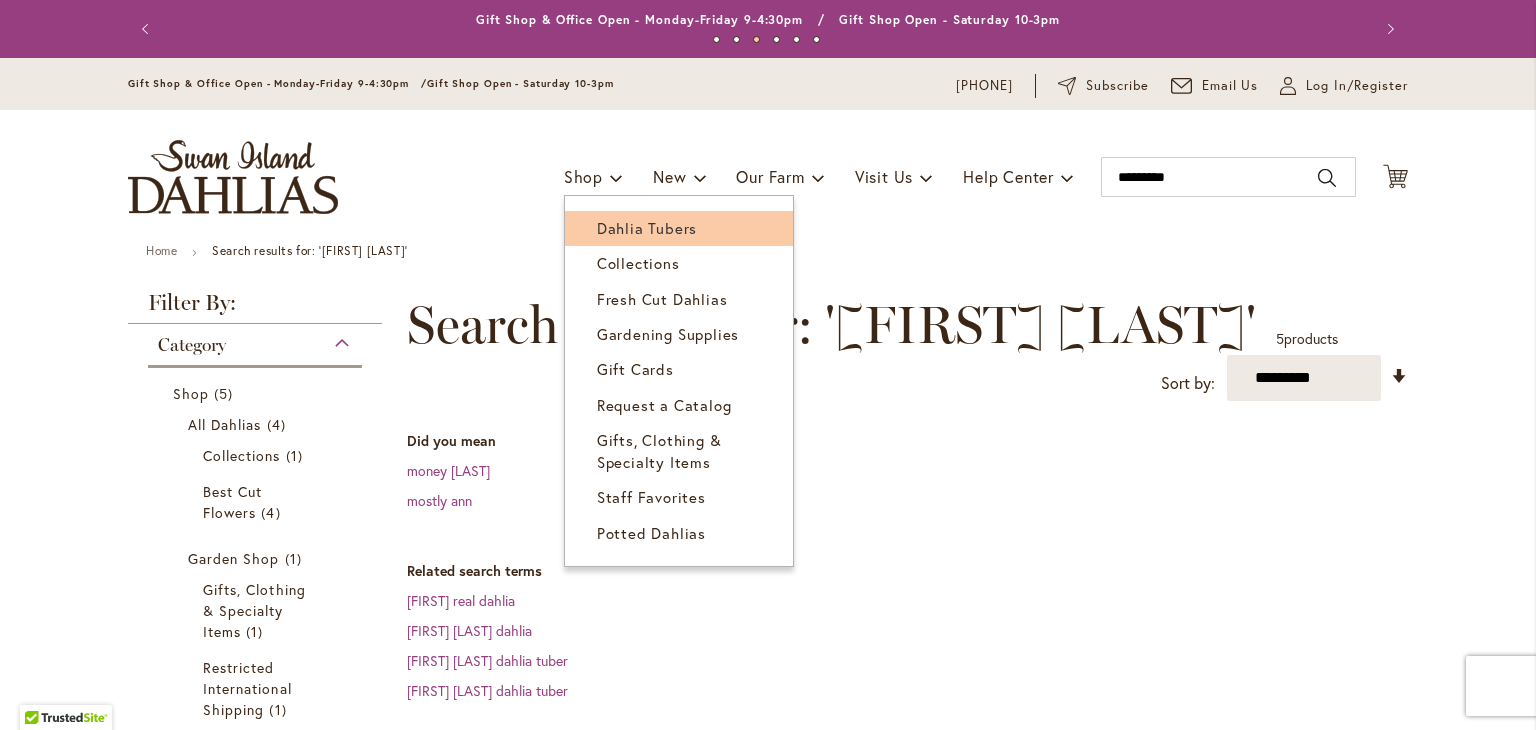 type on "**********" 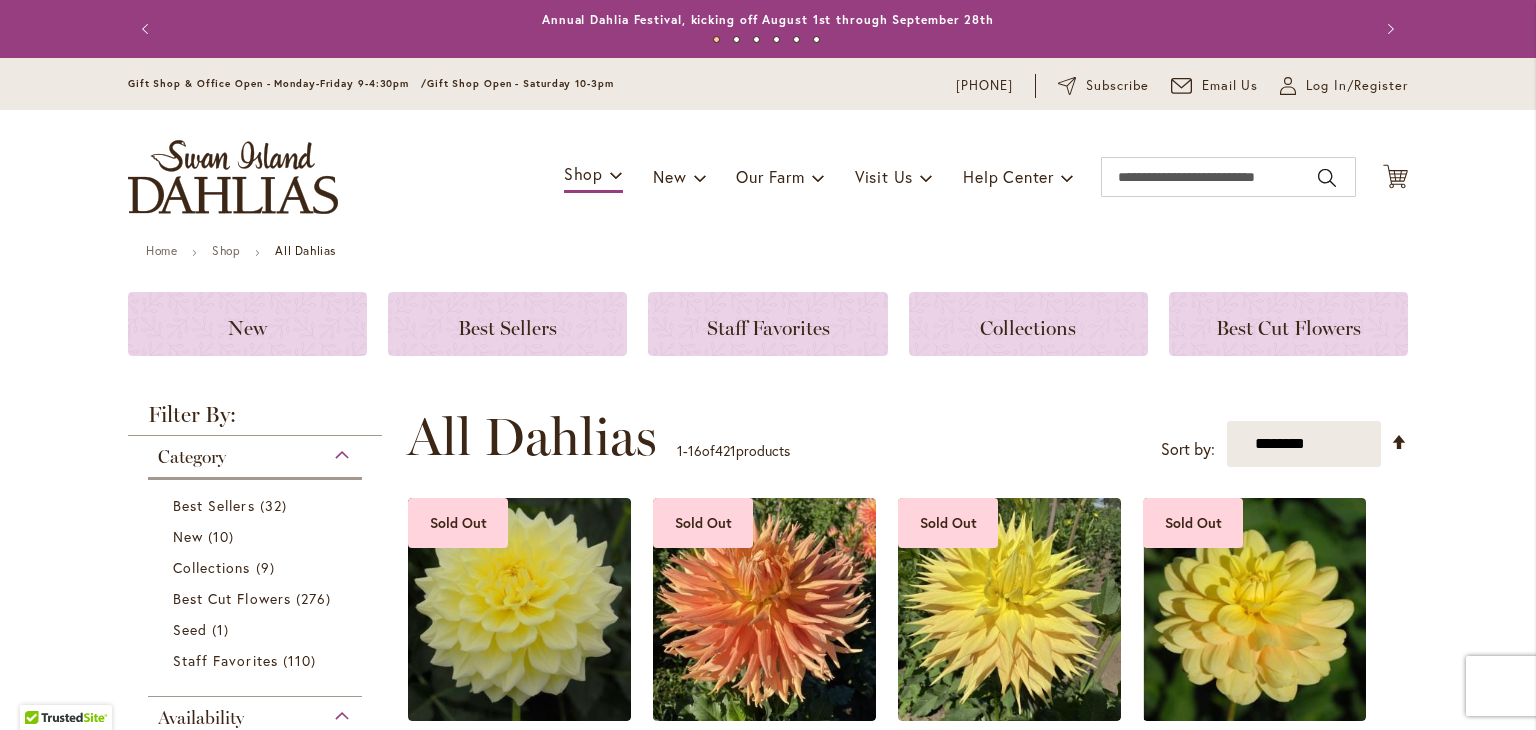 scroll, scrollTop: 0, scrollLeft: 0, axis: both 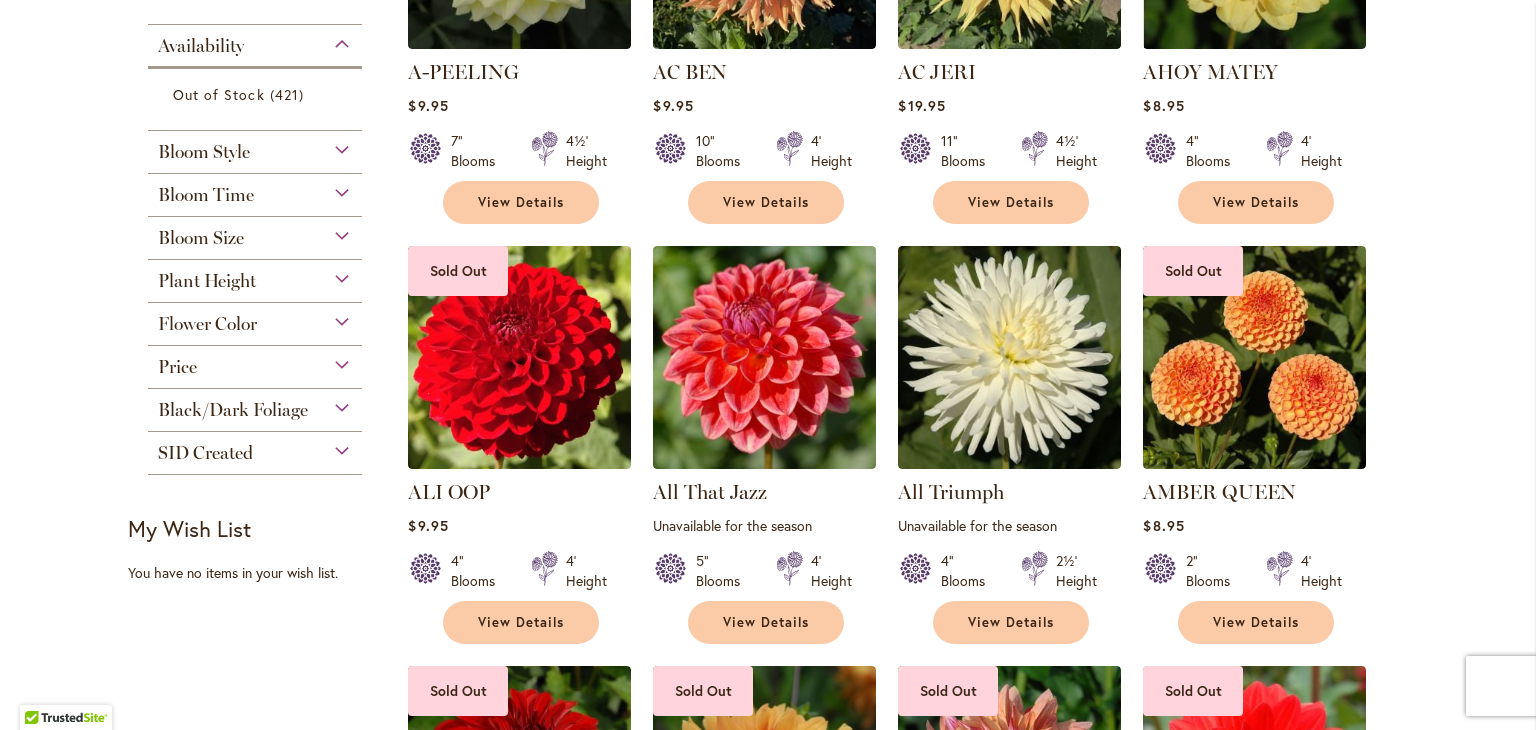 type on "**********" 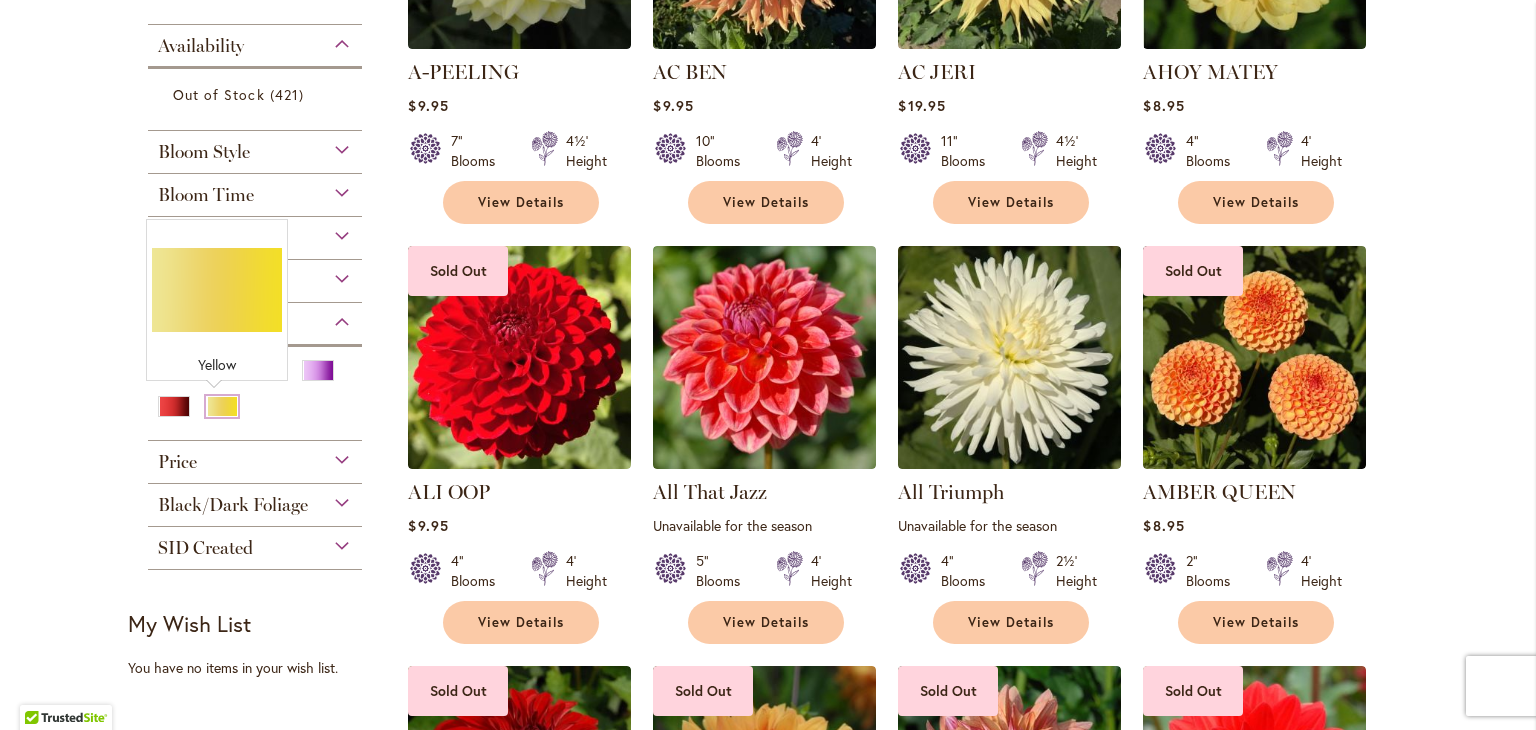 click at bounding box center (222, 406) 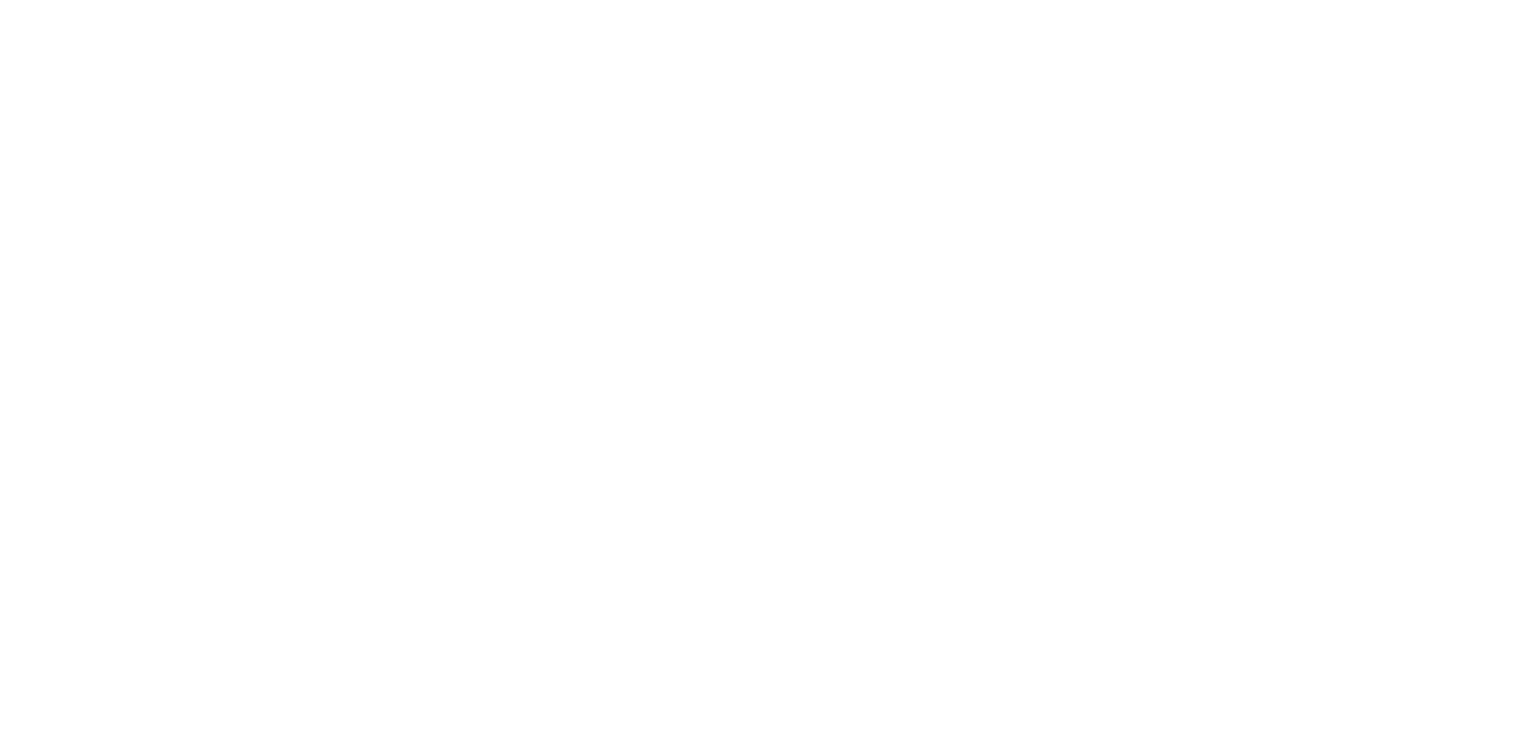 scroll, scrollTop: 0, scrollLeft: 0, axis: both 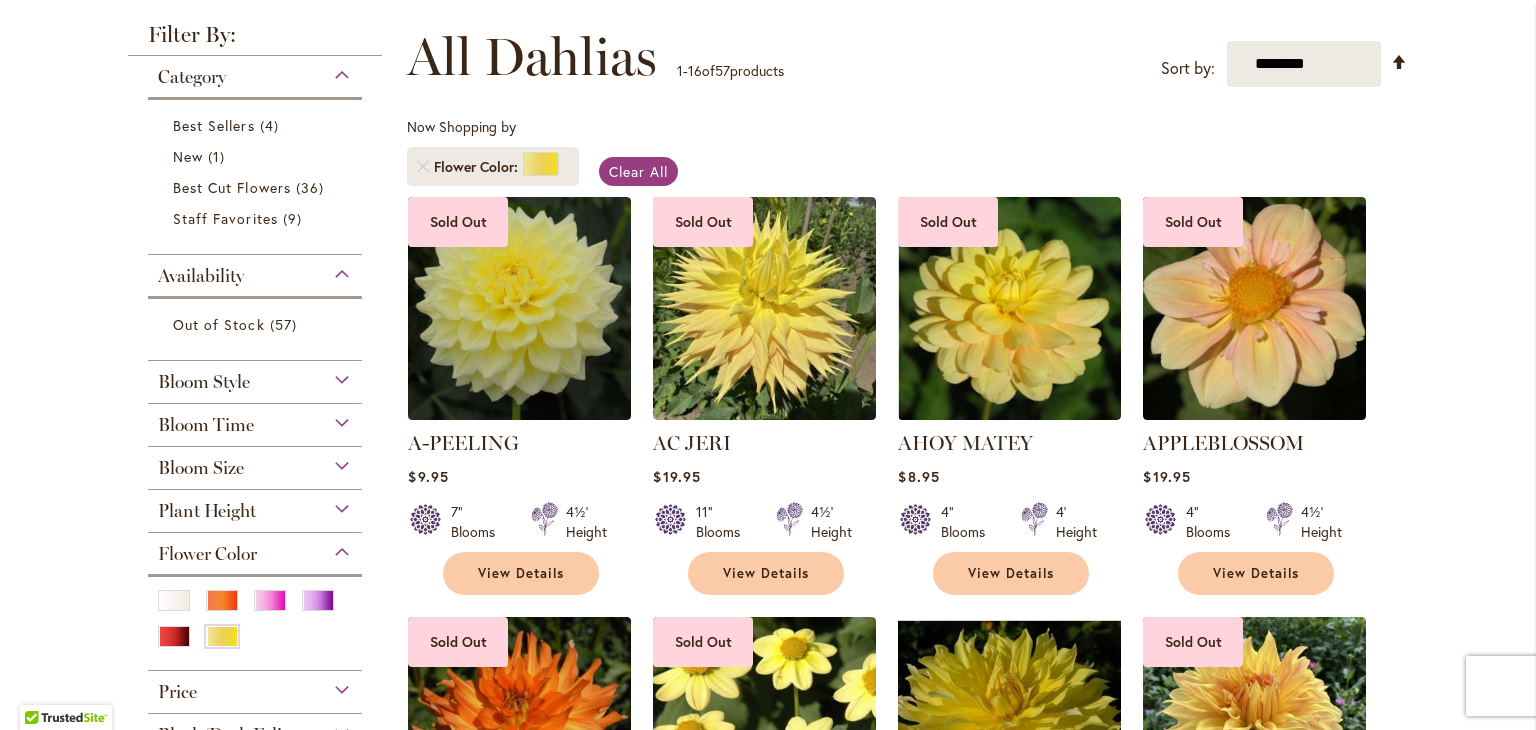 type on "**********" 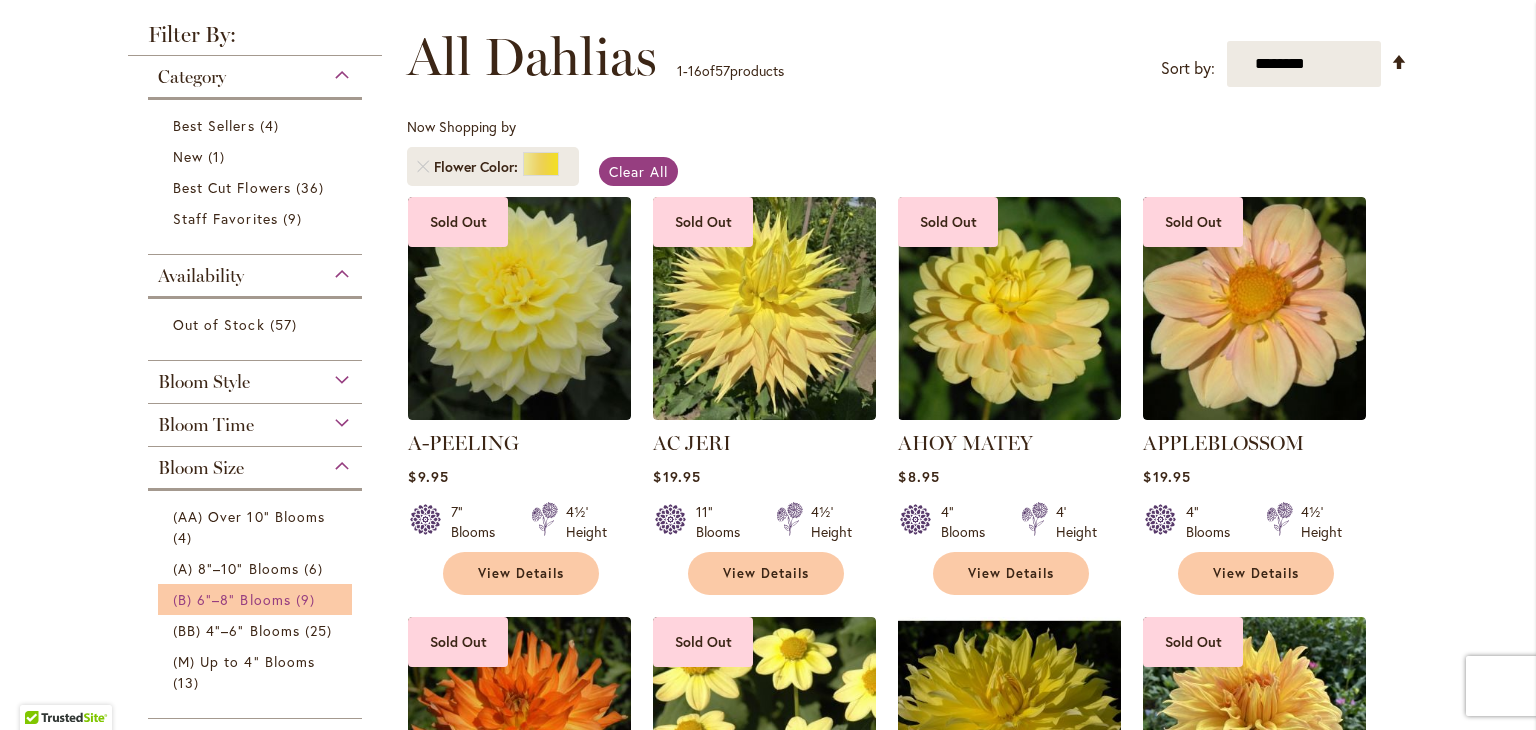 click on "(B) 6"–8" Blooms" at bounding box center [232, 599] 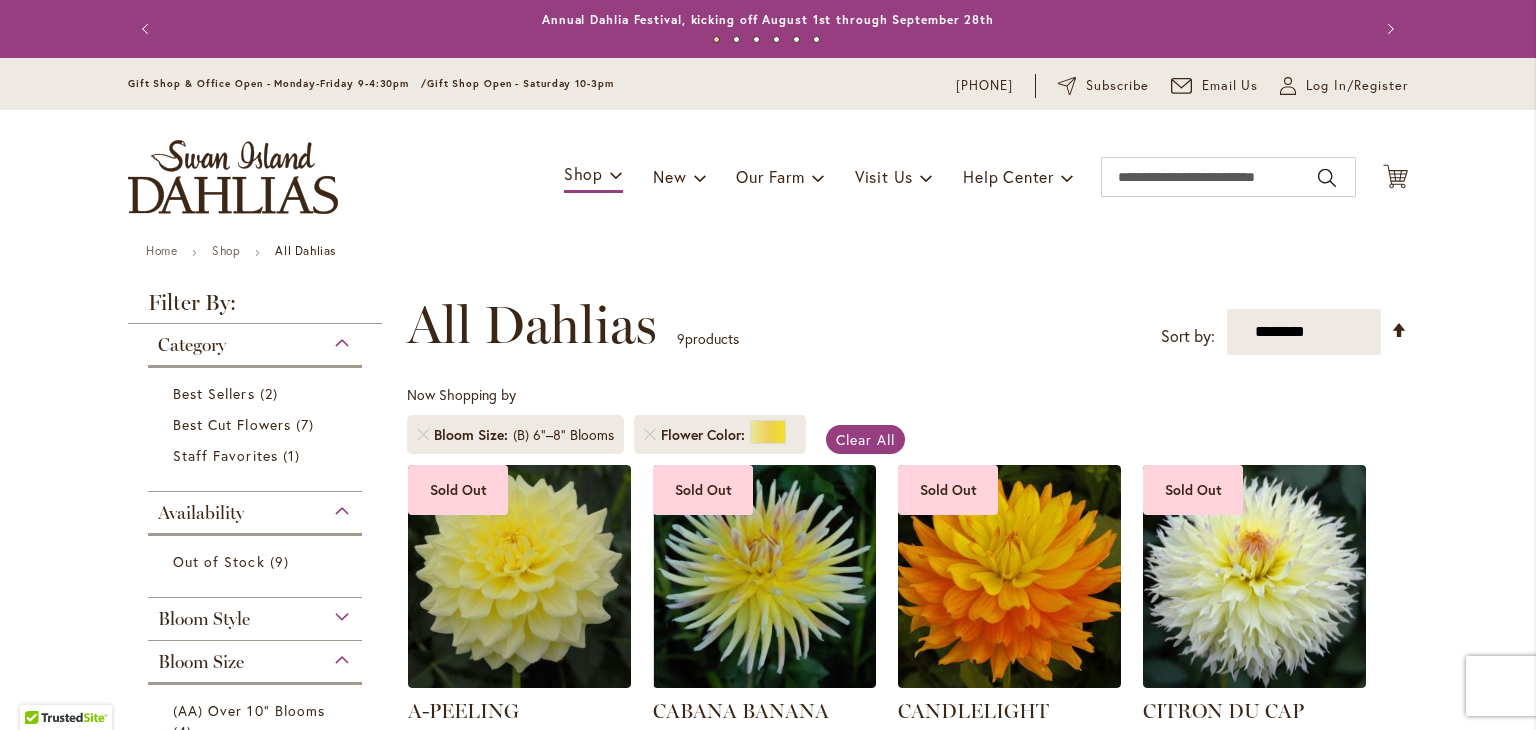 scroll, scrollTop: 0, scrollLeft: 0, axis: both 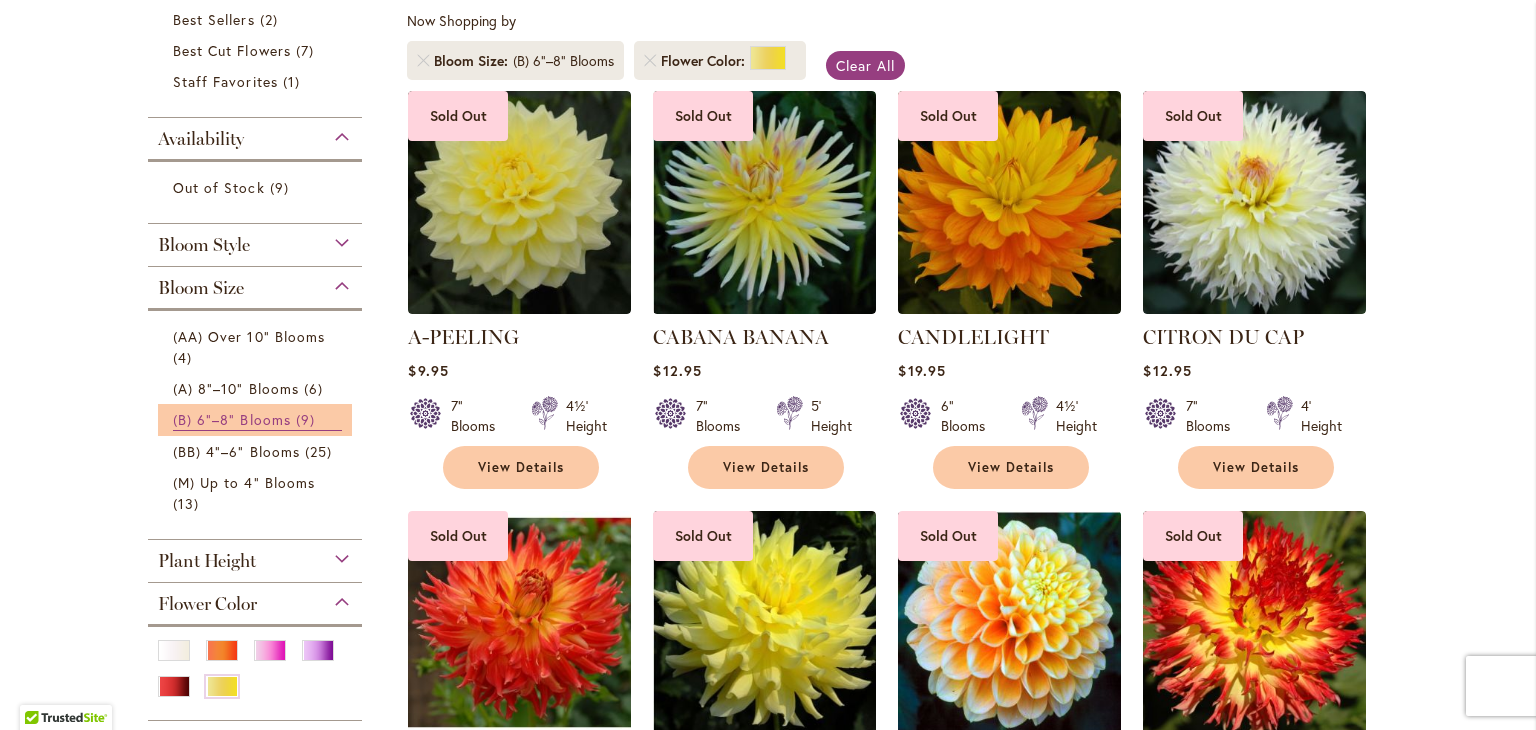 type on "**********" 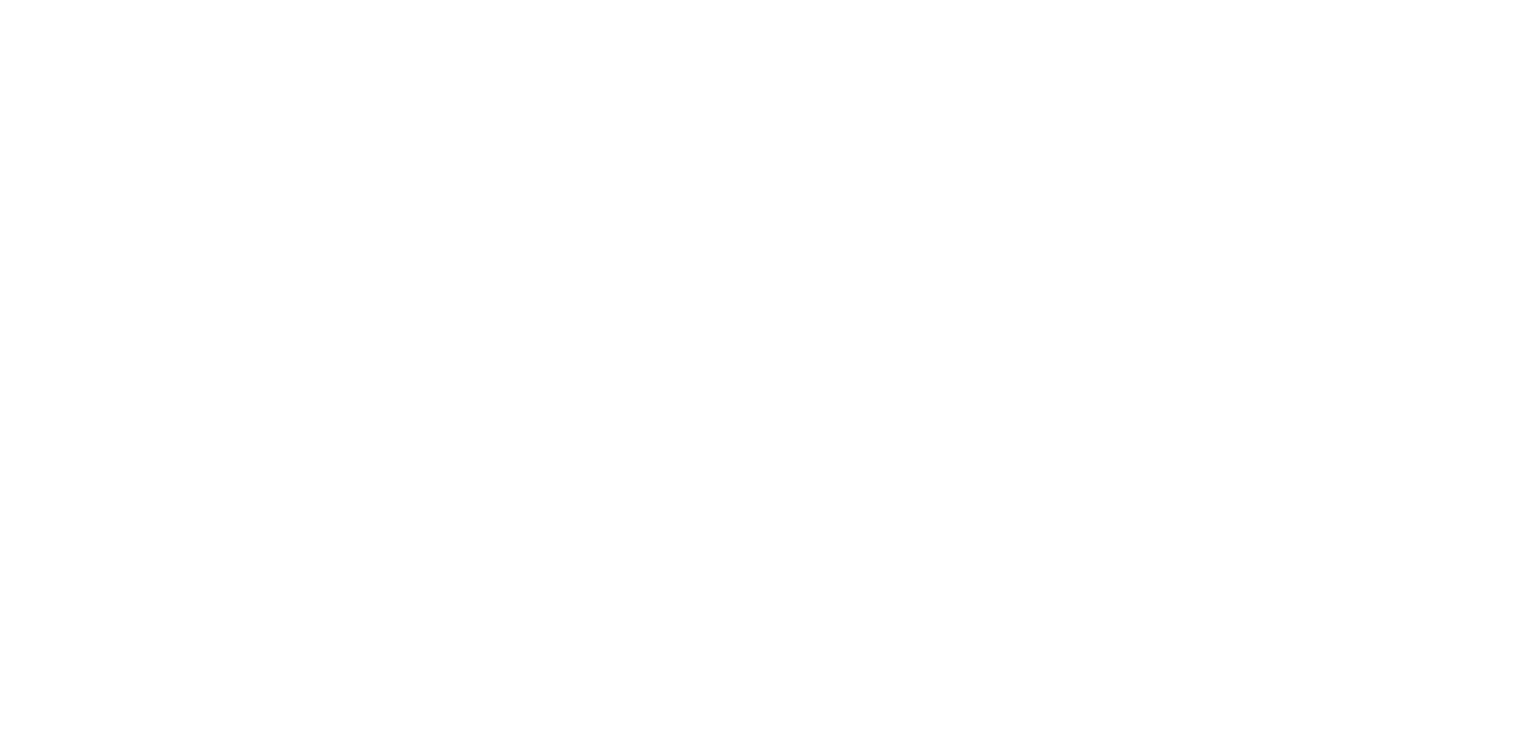 scroll, scrollTop: 0, scrollLeft: 0, axis: both 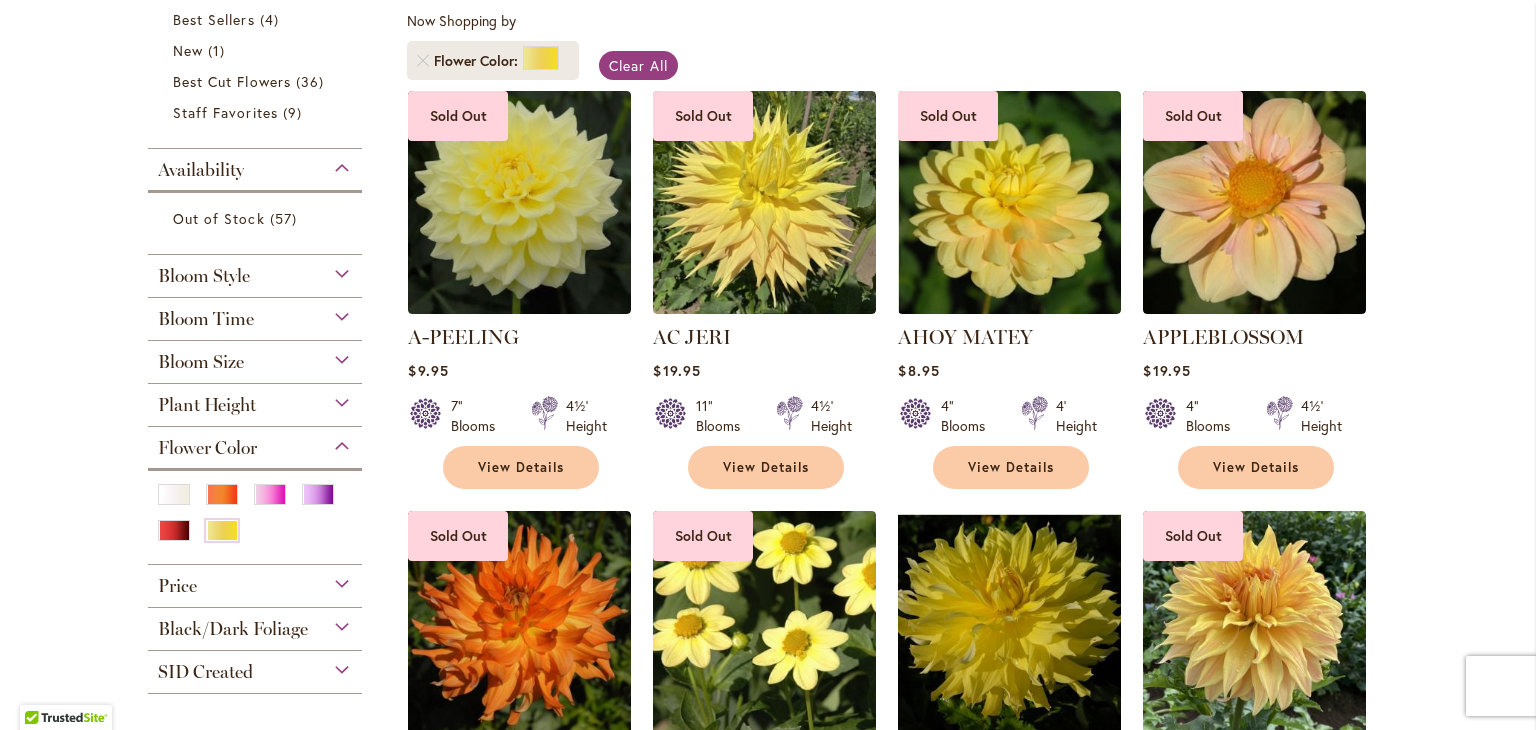 type on "**********" 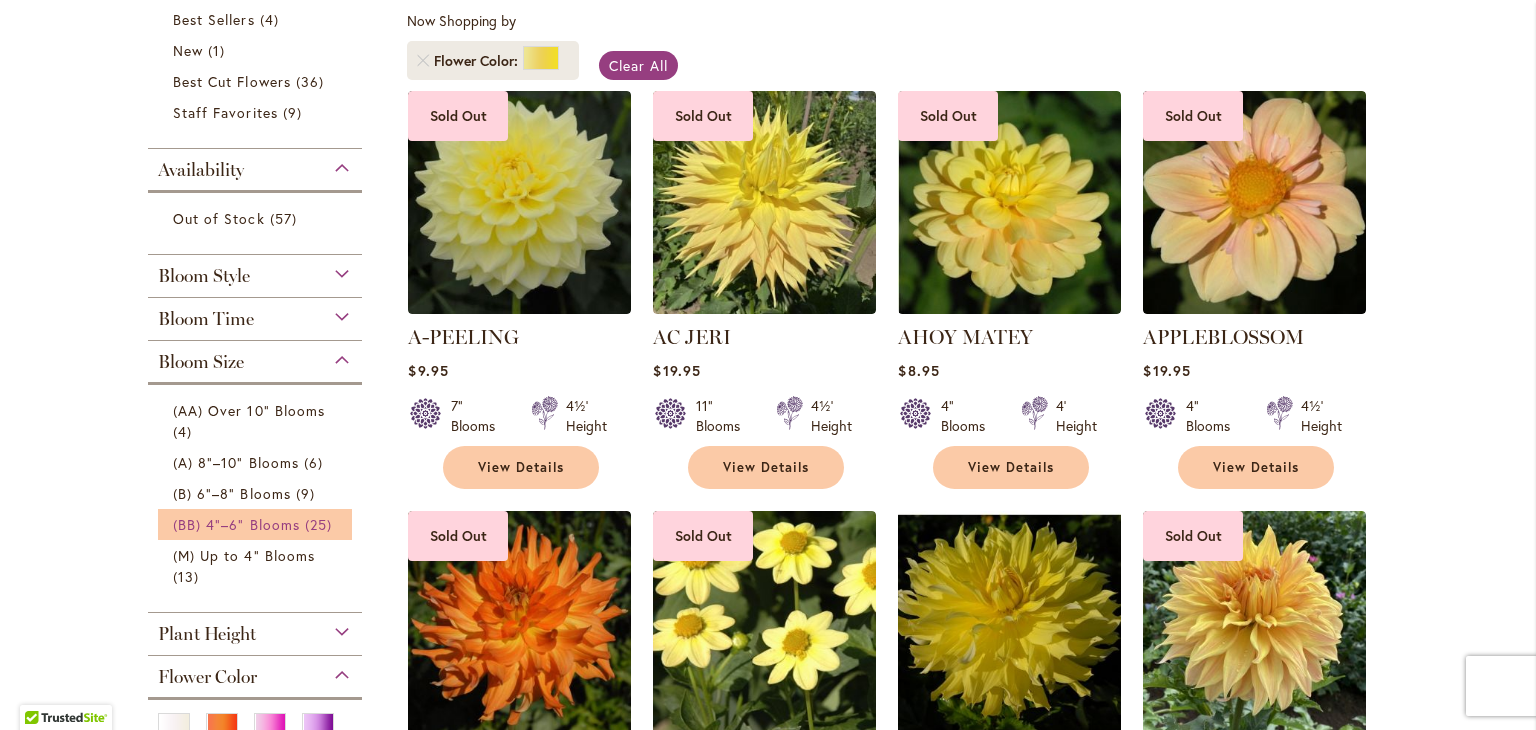 click on "(BB) 4"–6" Blooms" at bounding box center (236, 524) 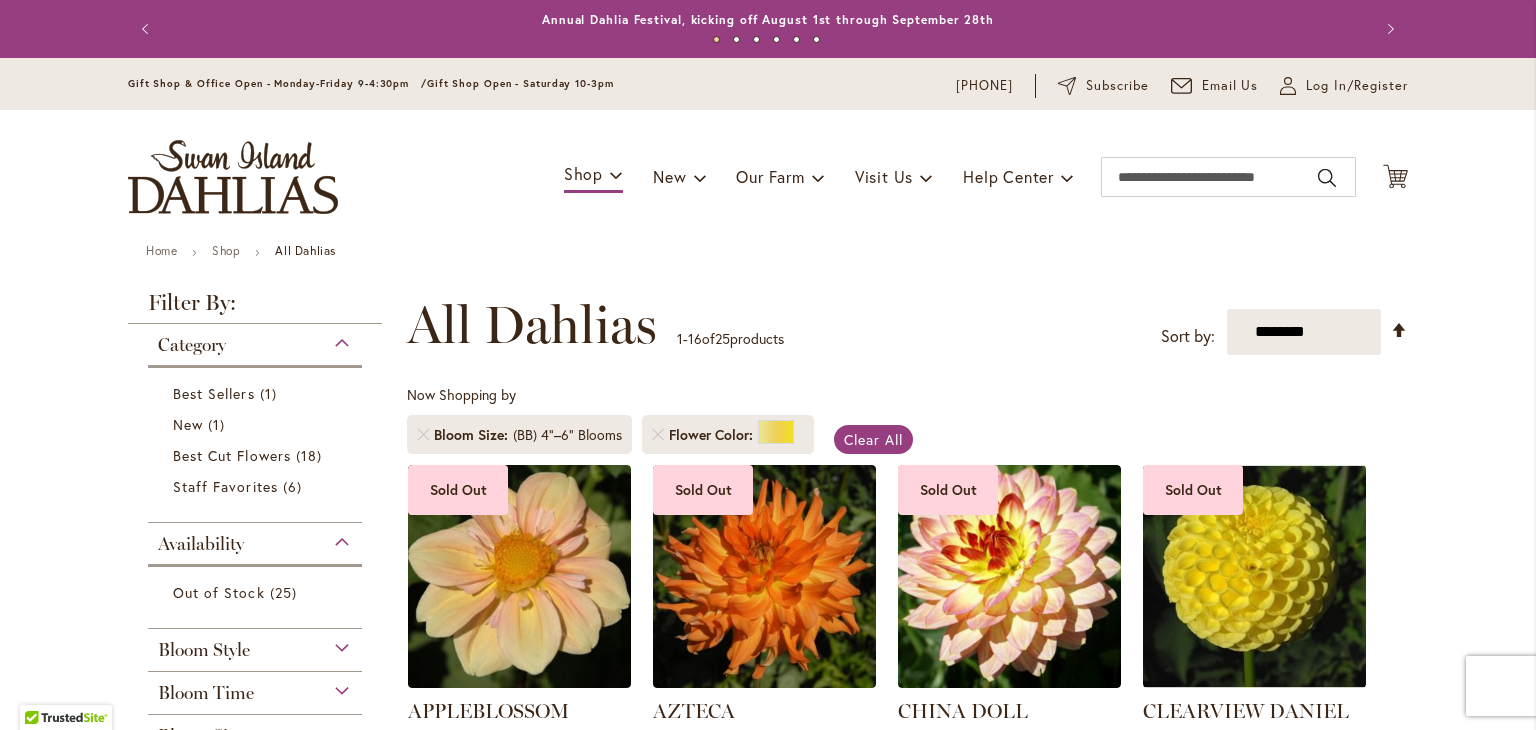 scroll, scrollTop: 0, scrollLeft: 0, axis: both 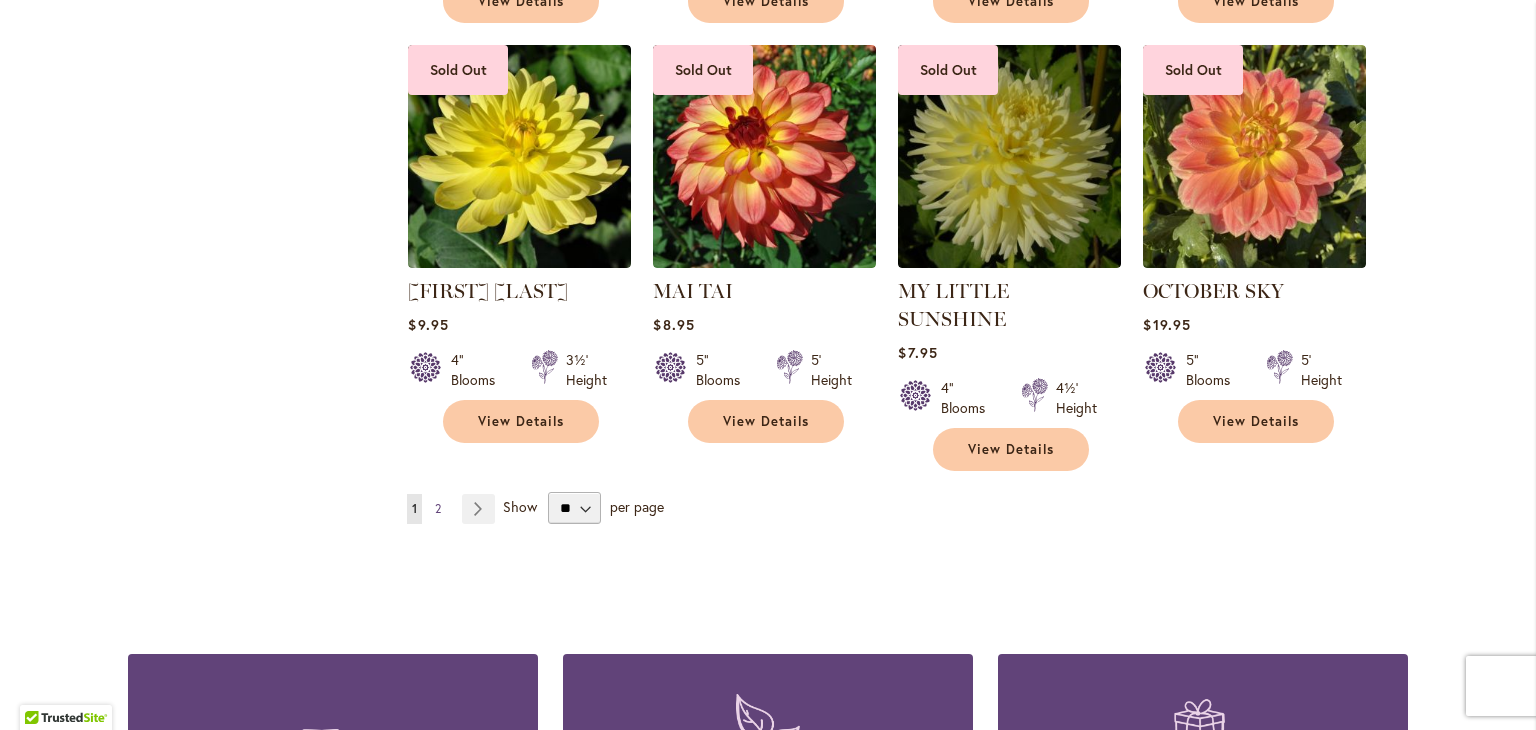 type on "**********" 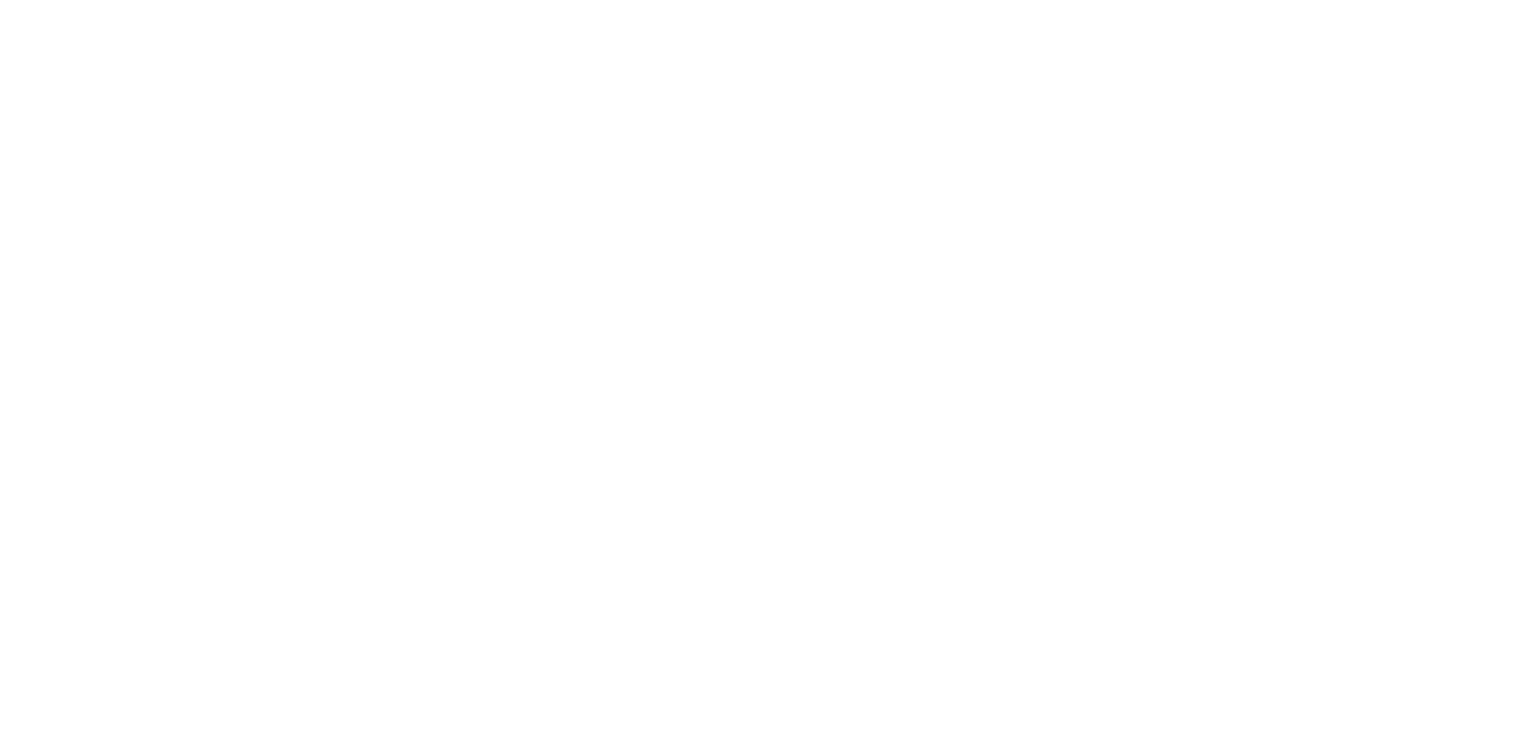 scroll, scrollTop: 0, scrollLeft: 0, axis: both 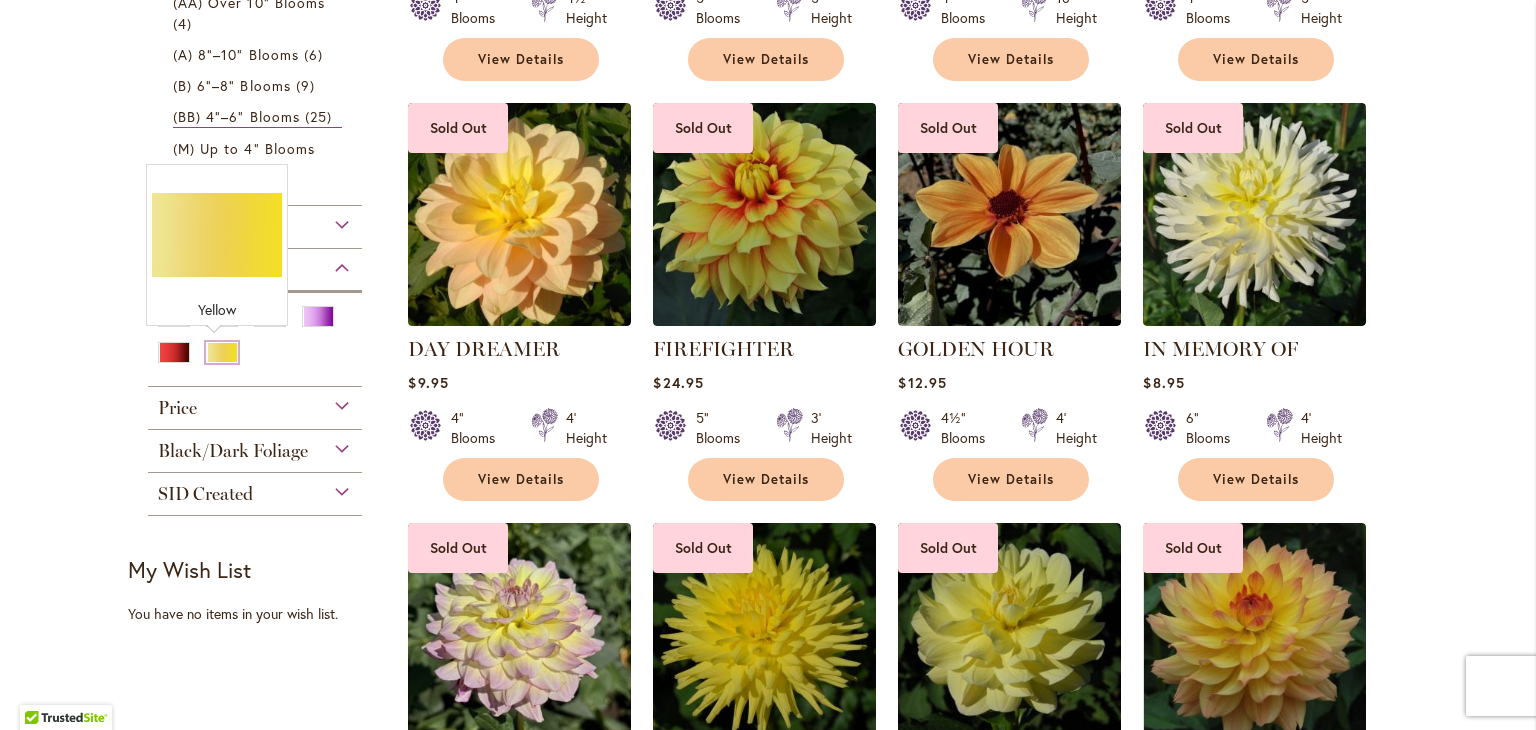 type on "**********" 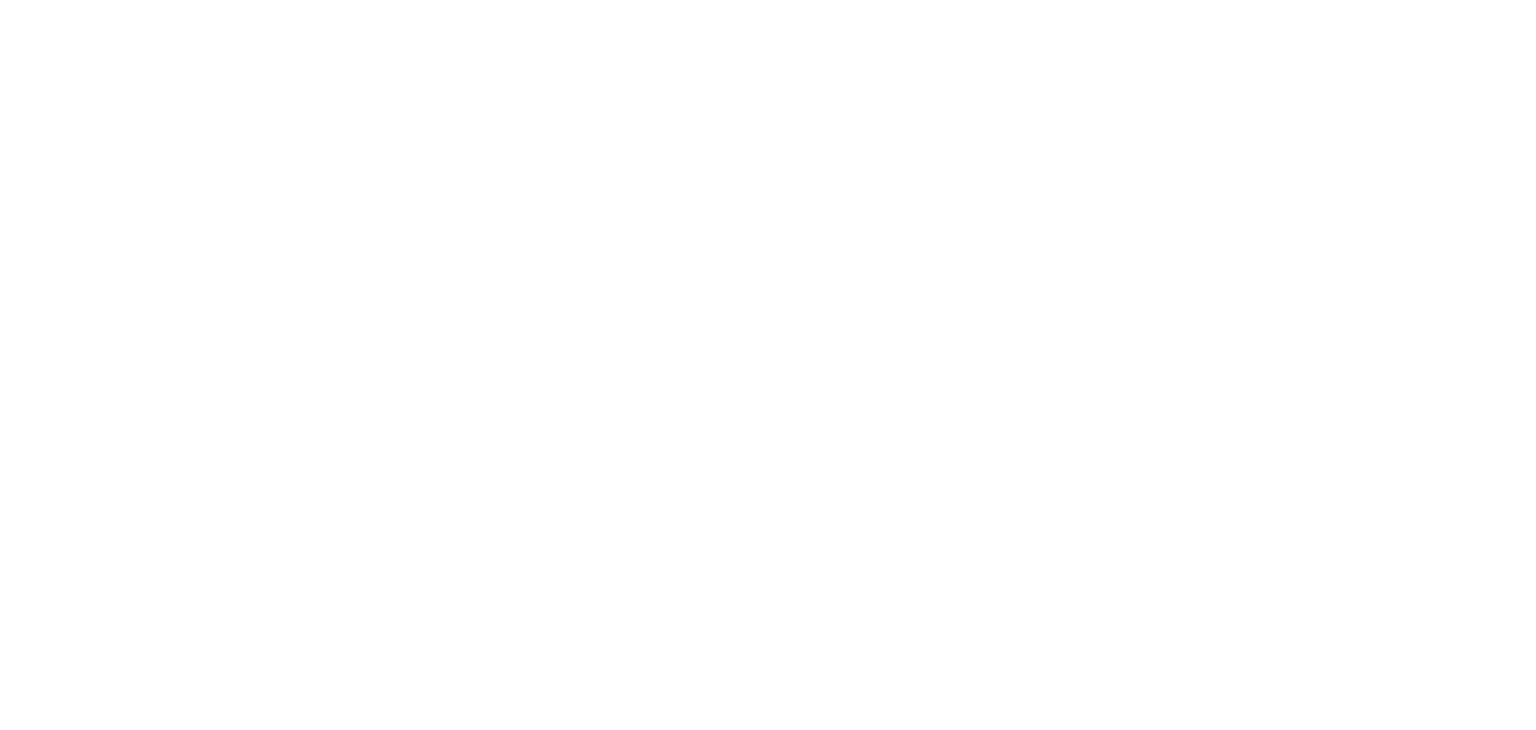scroll, scrollTop: 0, scrollLeft: 0, axis: both 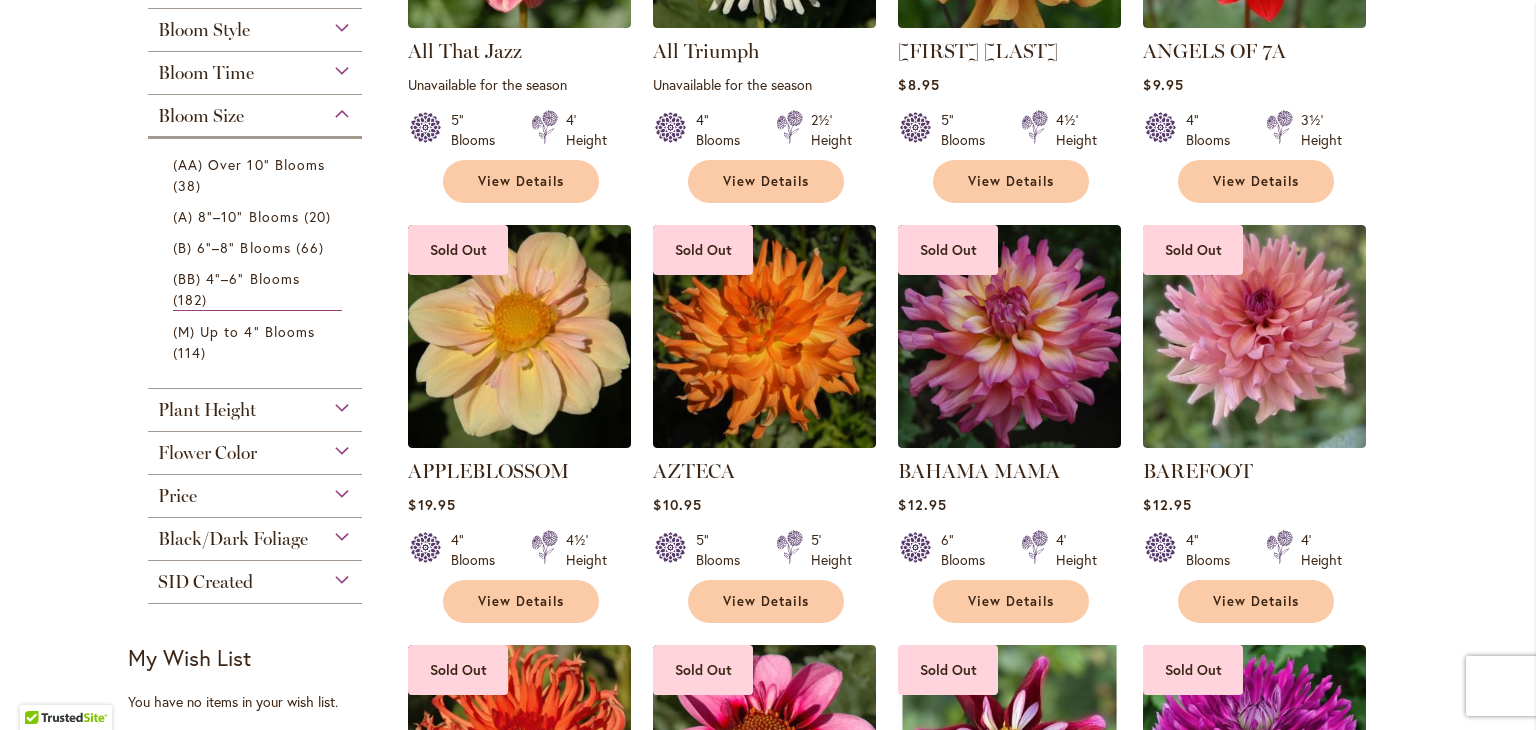 type on "**********" 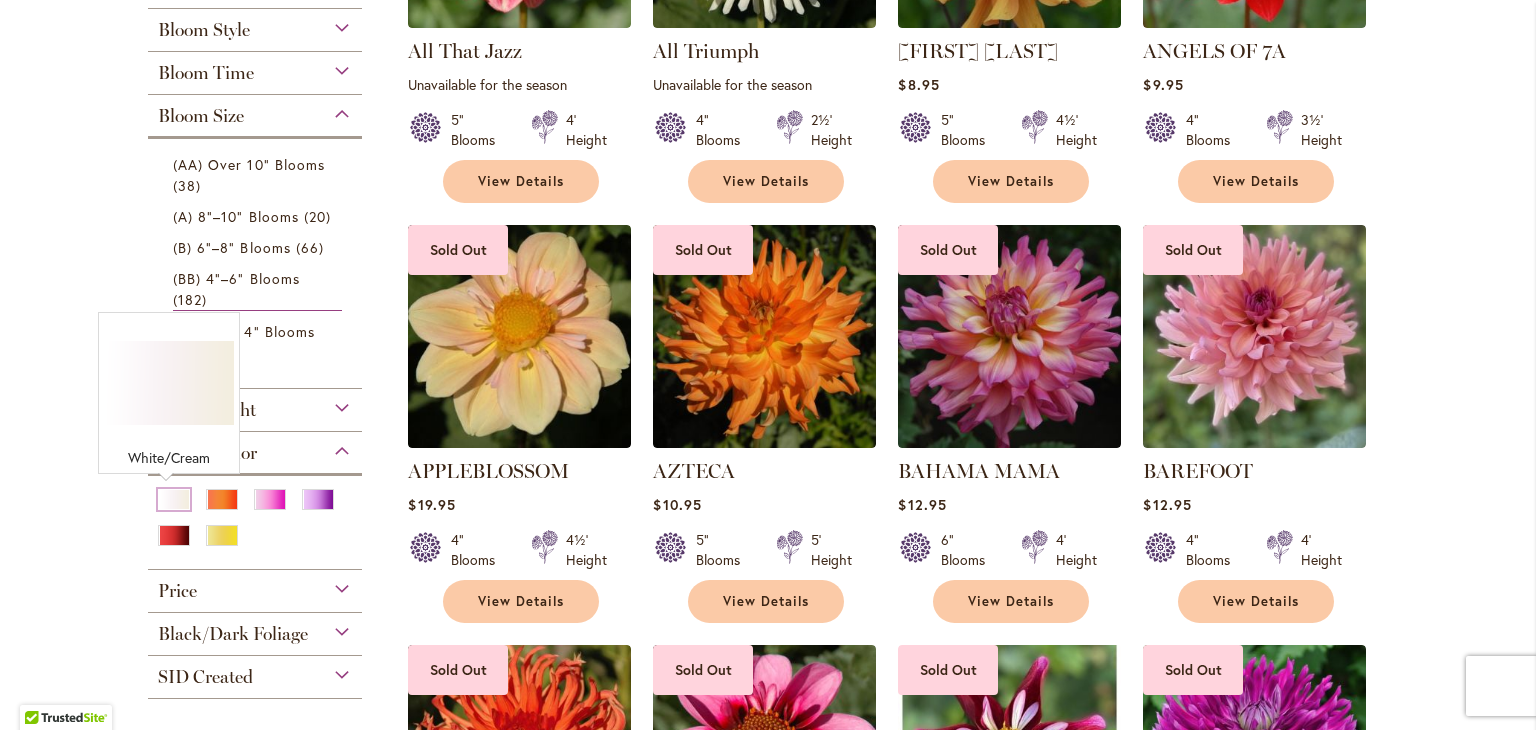 click at bounding box center [174, 499] 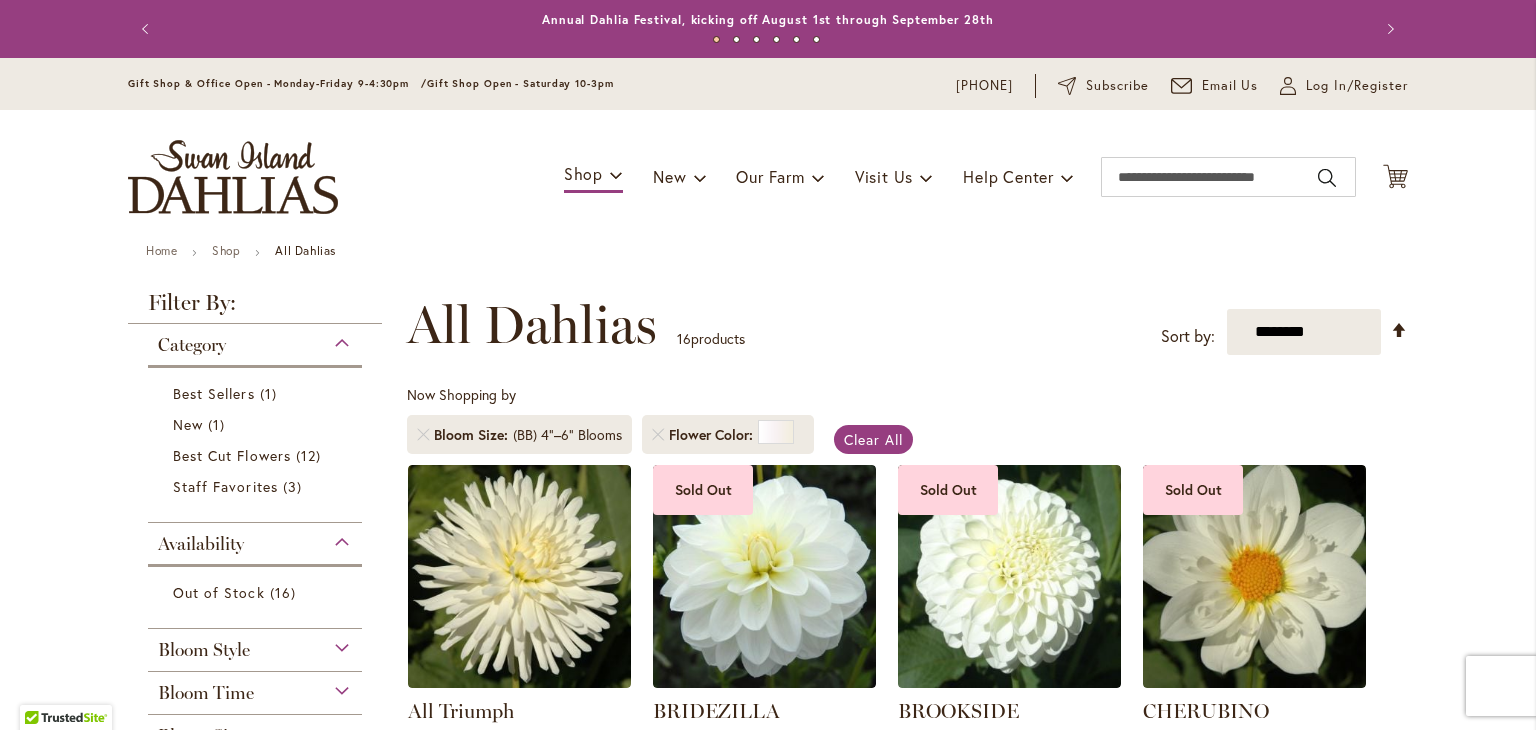 scroll, scrollTop: 0, scrollLeft: 0, axis: both 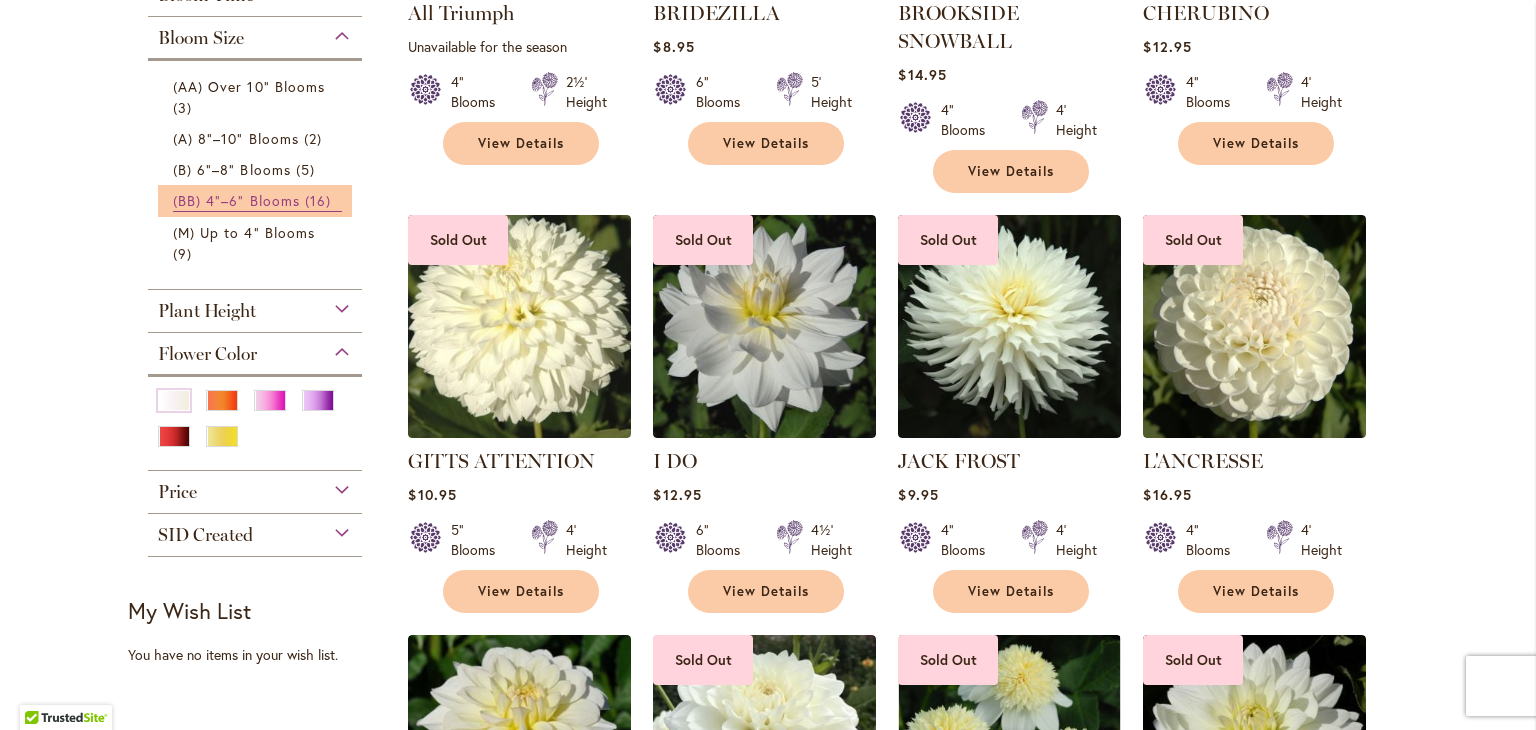type on "**********" 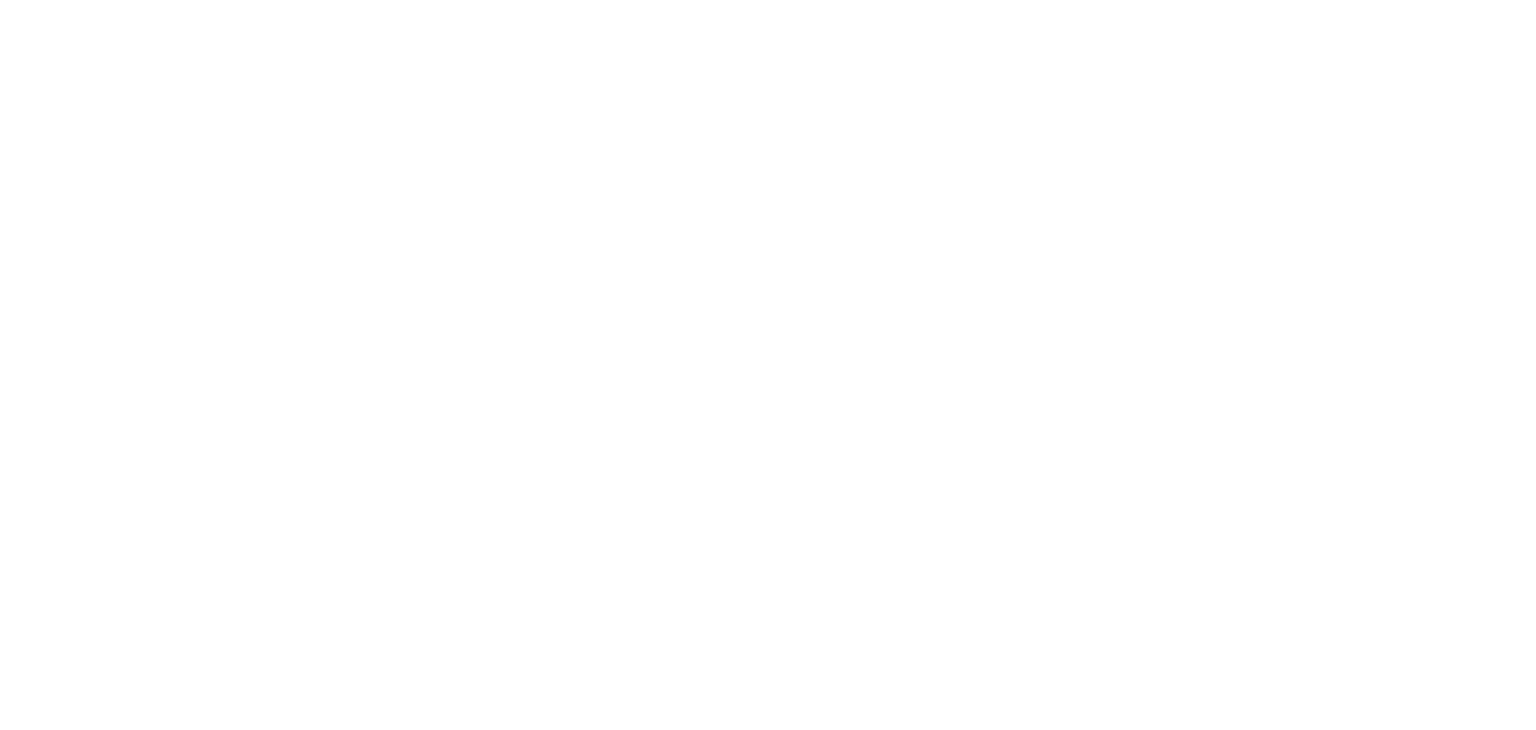 scroll, scrollTop: 0, scrollLeft: 0, axis: both 